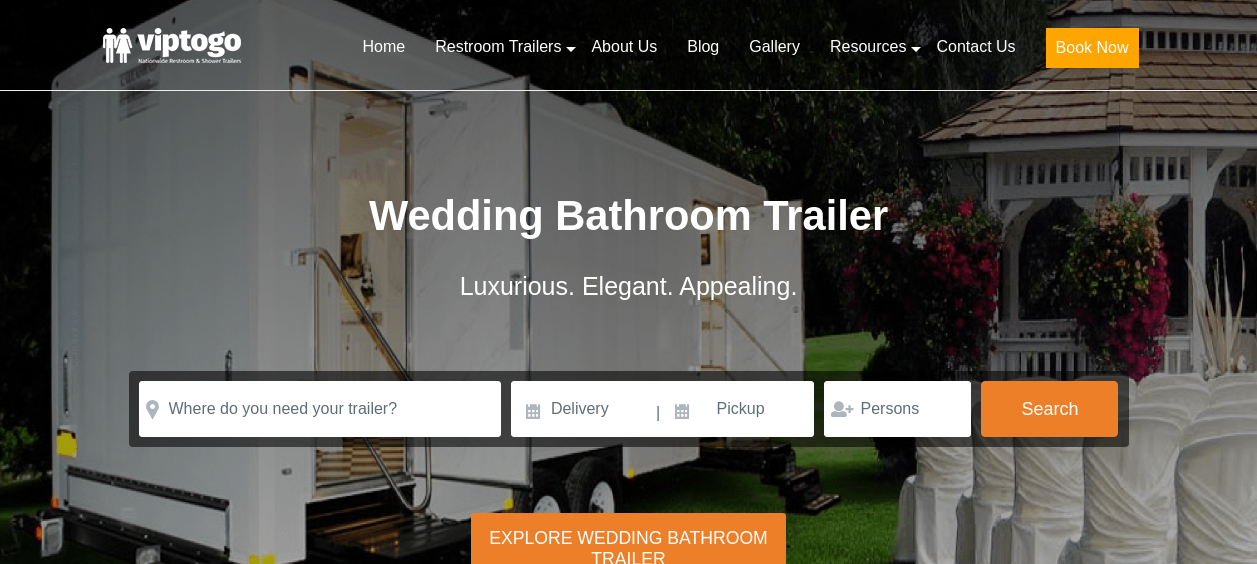 scroll, scrollTop: 0, scrollLeft: 0, axis: both 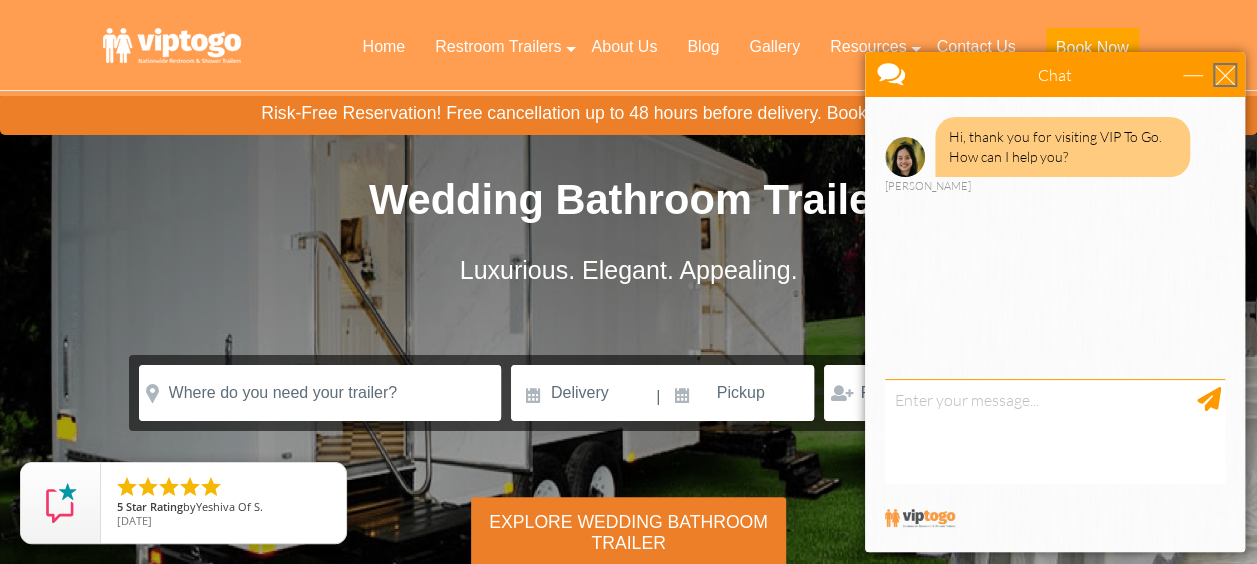 click at bounding box center (1225, 75) 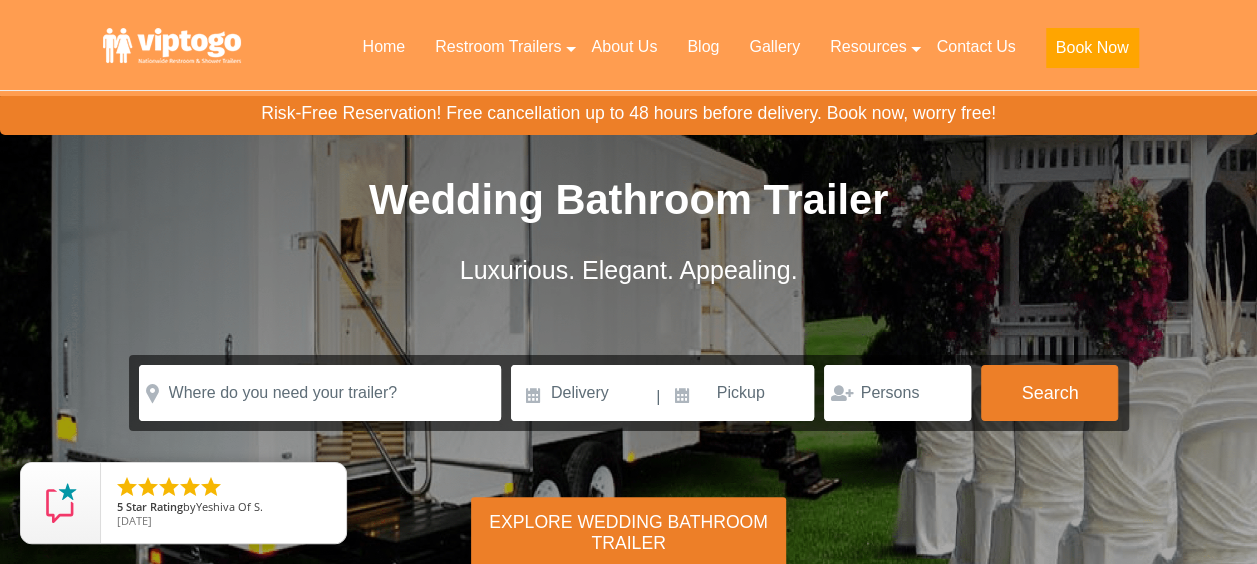 scroll, scrollTop: 0, scrollLeft: 0, axis: both 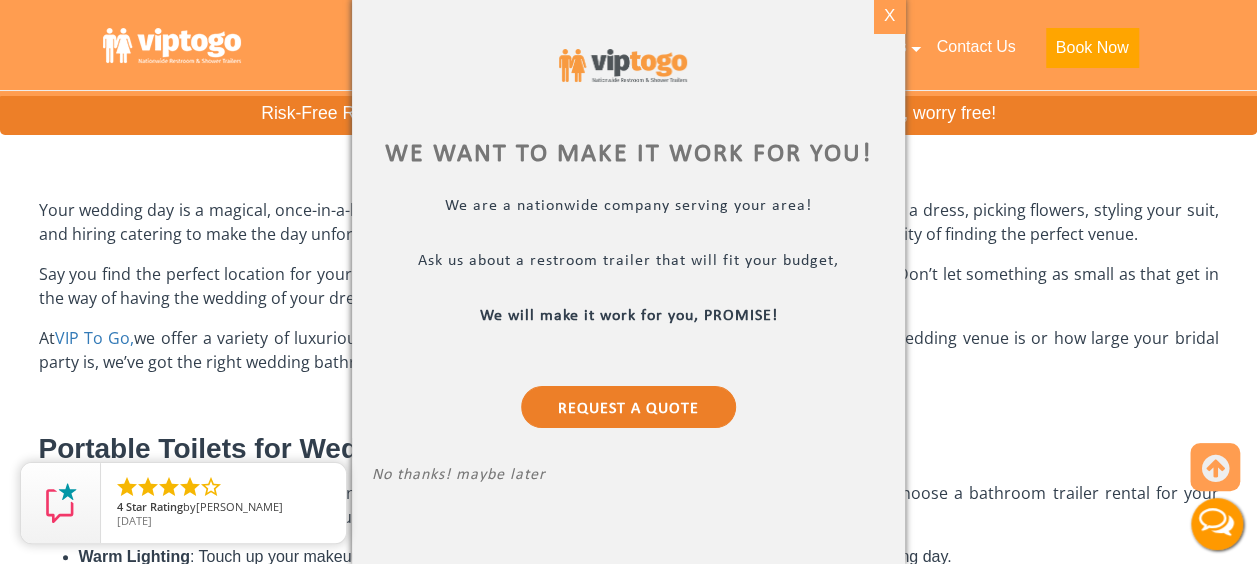 click on "X" at bounding box center [889, 16] 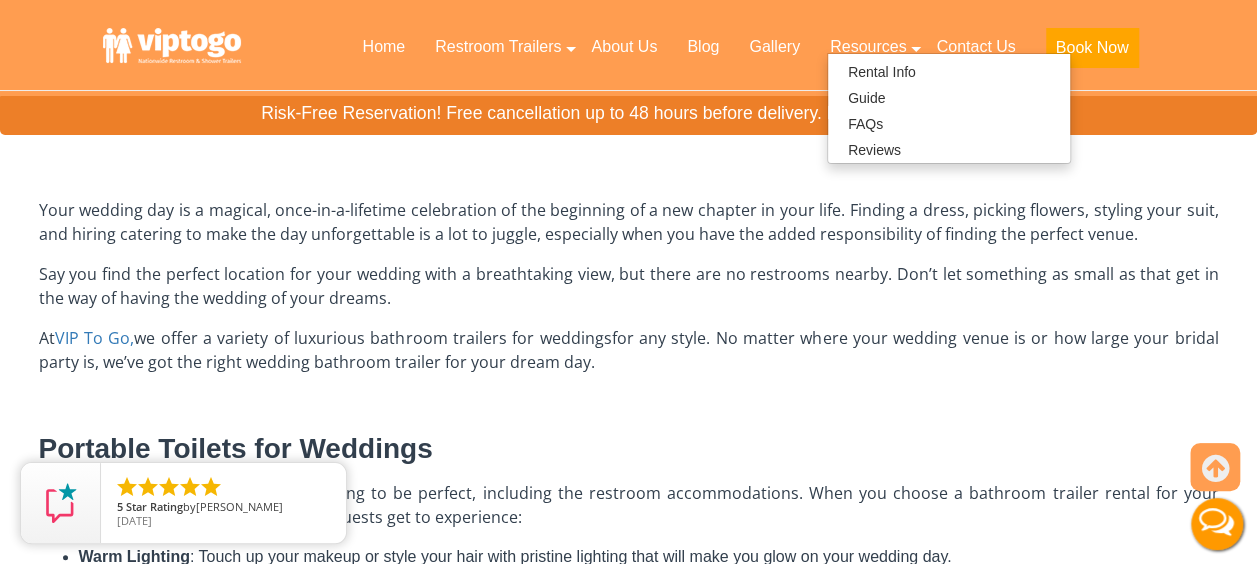 click on "Your wedding day is a magical, once-in-a-lifetime celebration of the beginning of a new chapter in your life. Finding a dress, picking flowers, styling your suit, and hiring catering to make the day unforgettable is a lot to juggle, especially when you have the added responsibility of finding the perfect venue." at bounding box center [629, 222] 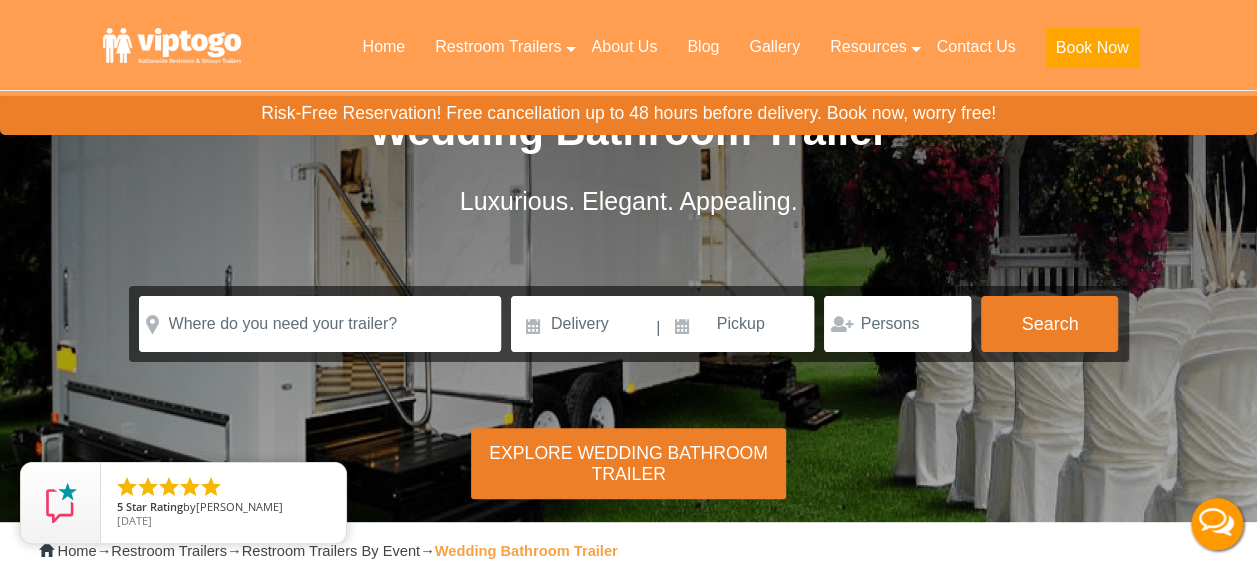 scroll, scrollTop: 0, scrollLeft: 0, axis: both 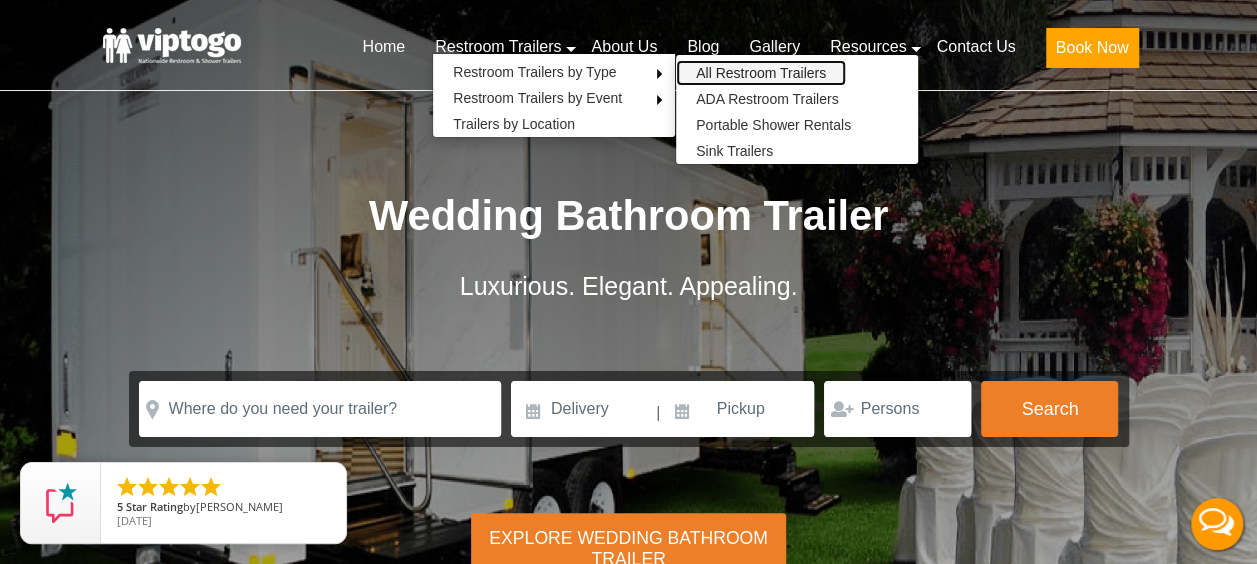 click on "All Restroom Trailers" at bounding box center (761, 73) 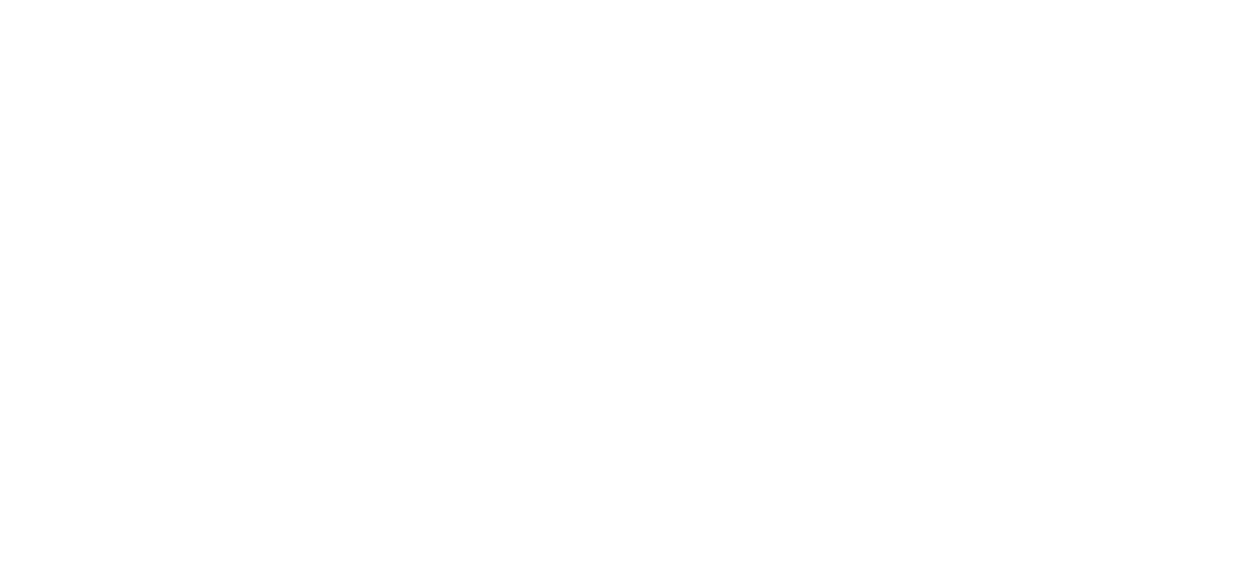 scroll, scrollTop: 0, scrollLeft: 0, axis: both 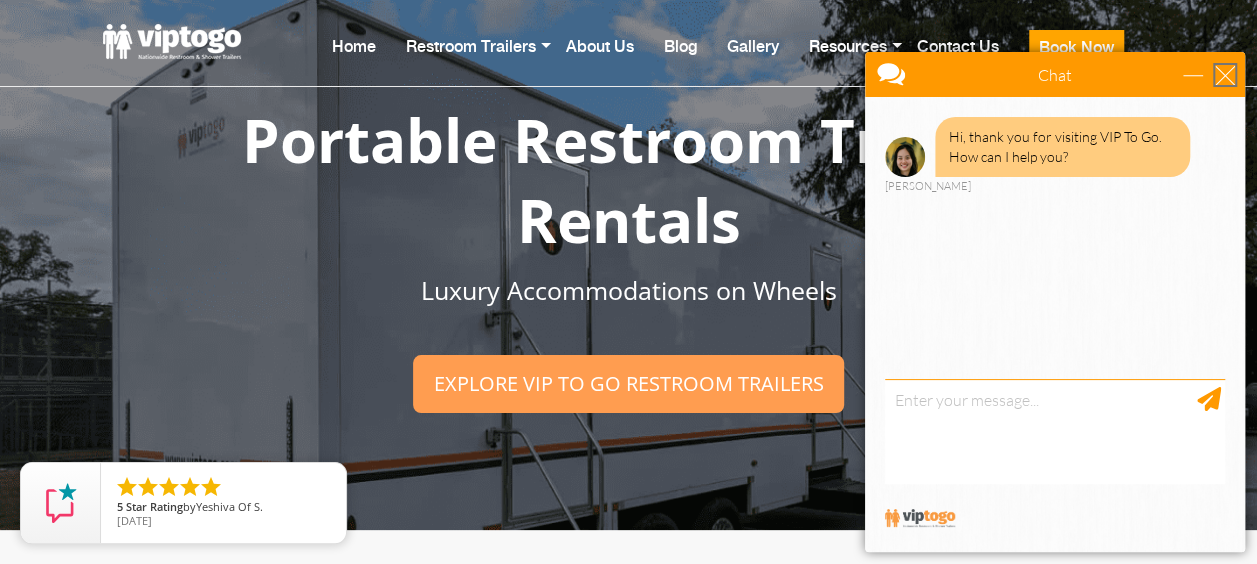 click at bounding box center [1225, 75] 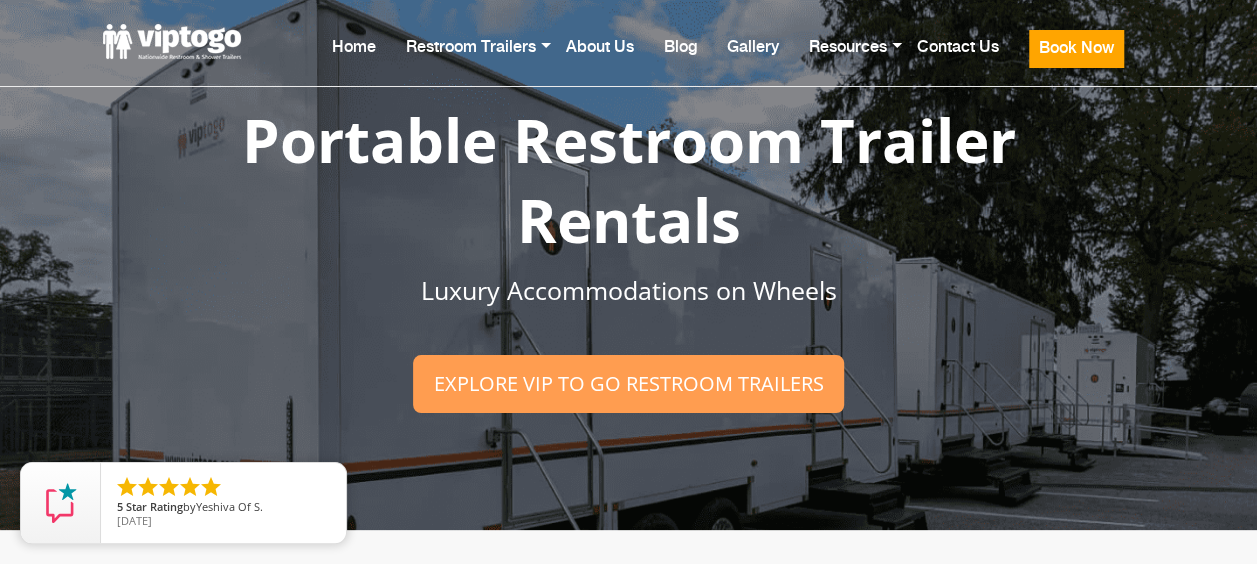 scroll, scrollTop: 0, scrollLeft: 0, axis: both 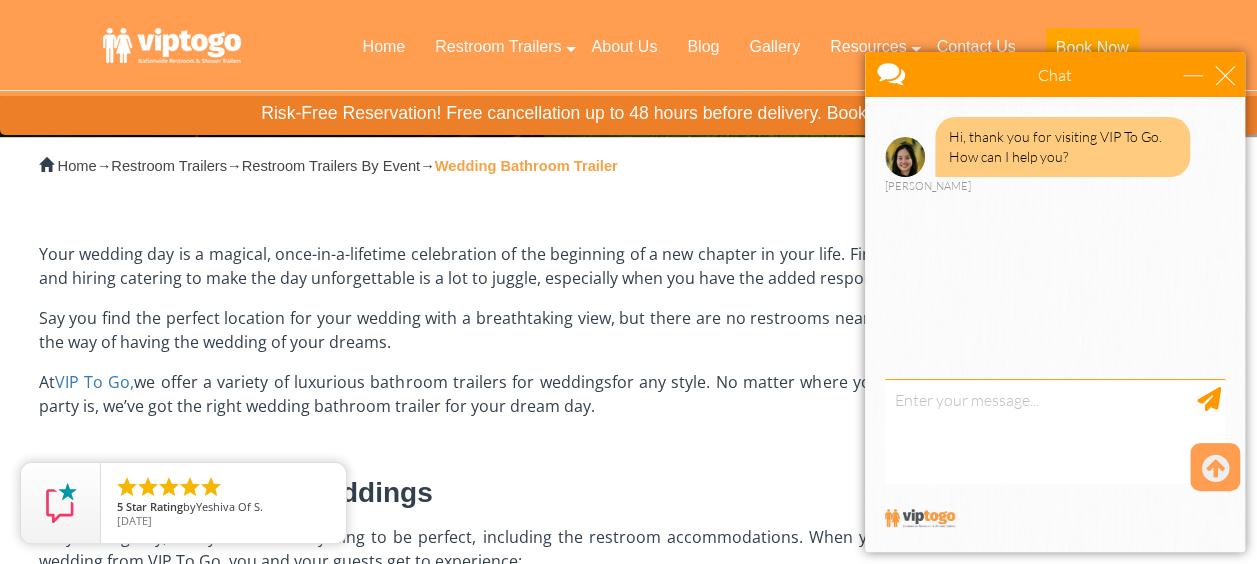 drag, startPoint x: 1227, startPoint y: 91, endPoint x: 1227, endPoint y: 76, distance: 15 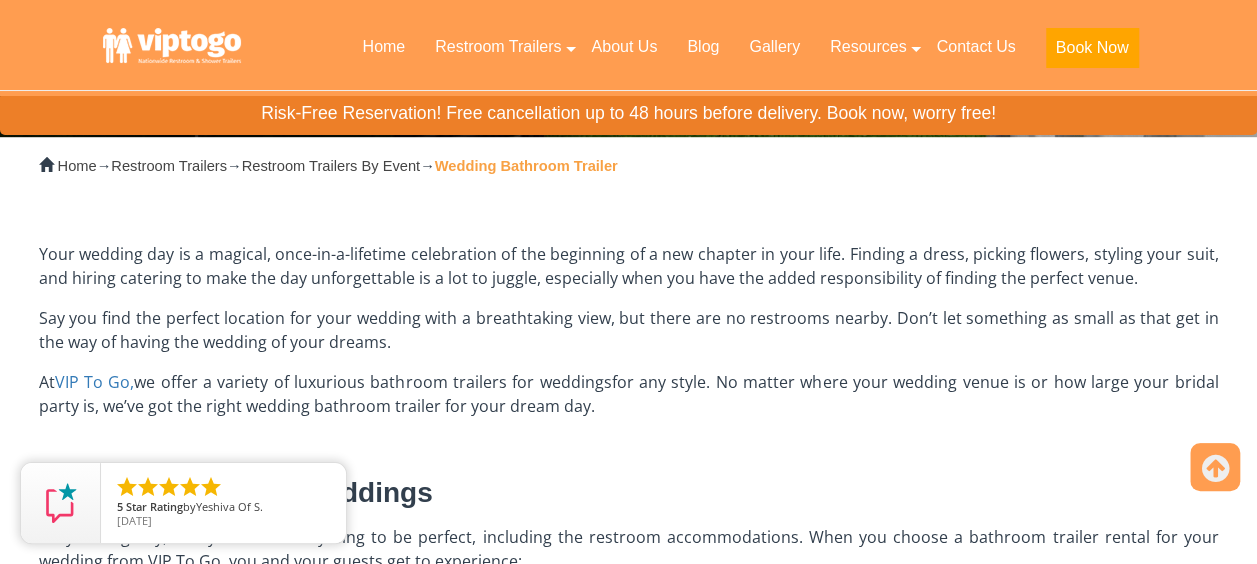 scroll, scrollTop: 0, scrollLeft: 0, axis: both 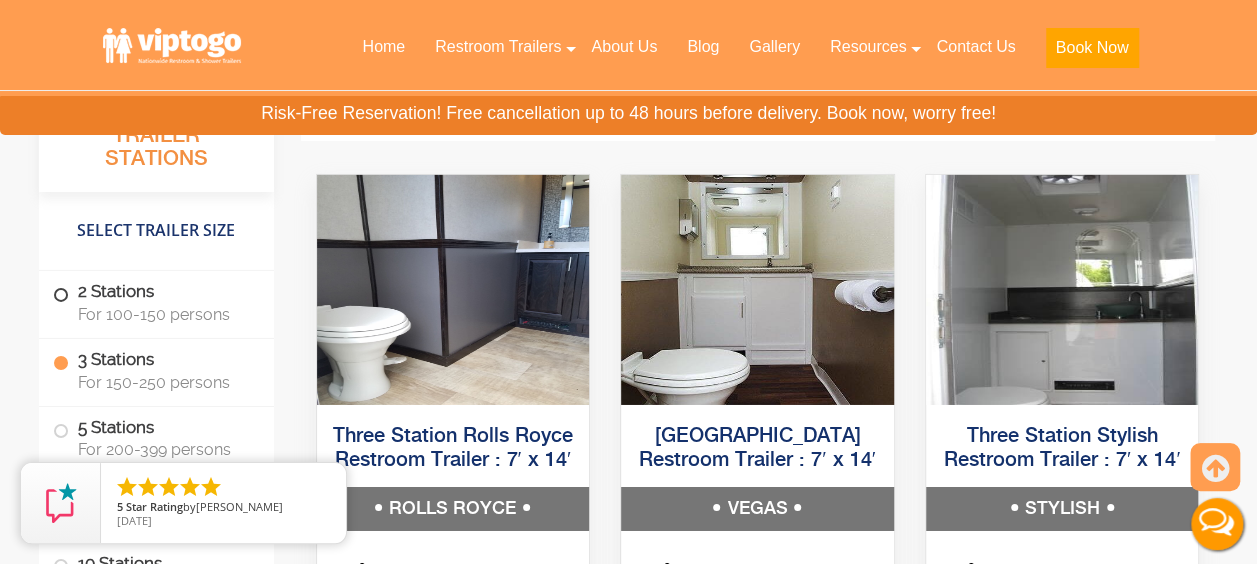 click on "2 Stations
For 100-150 persons" at bounding box center (156, 302) 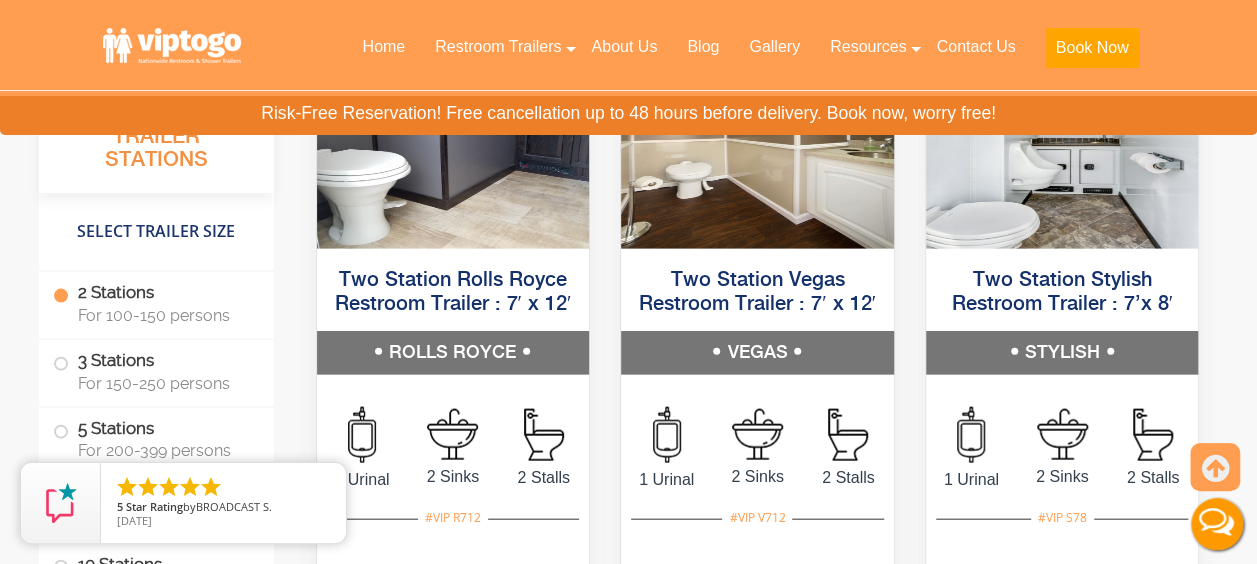 scroll, scrollTop: 2019, scrollLeft: 0, axis: vertical 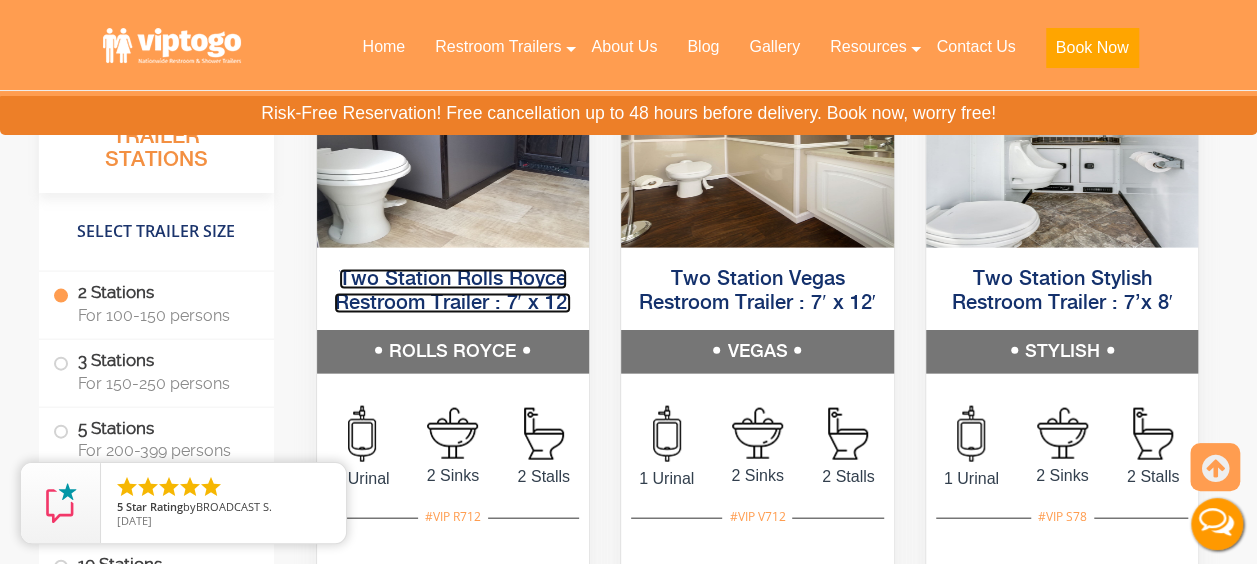 click on "Two Station Rolls Royce Restroom Trailer :  7′ x 12′" at bounding box center (452, 291) 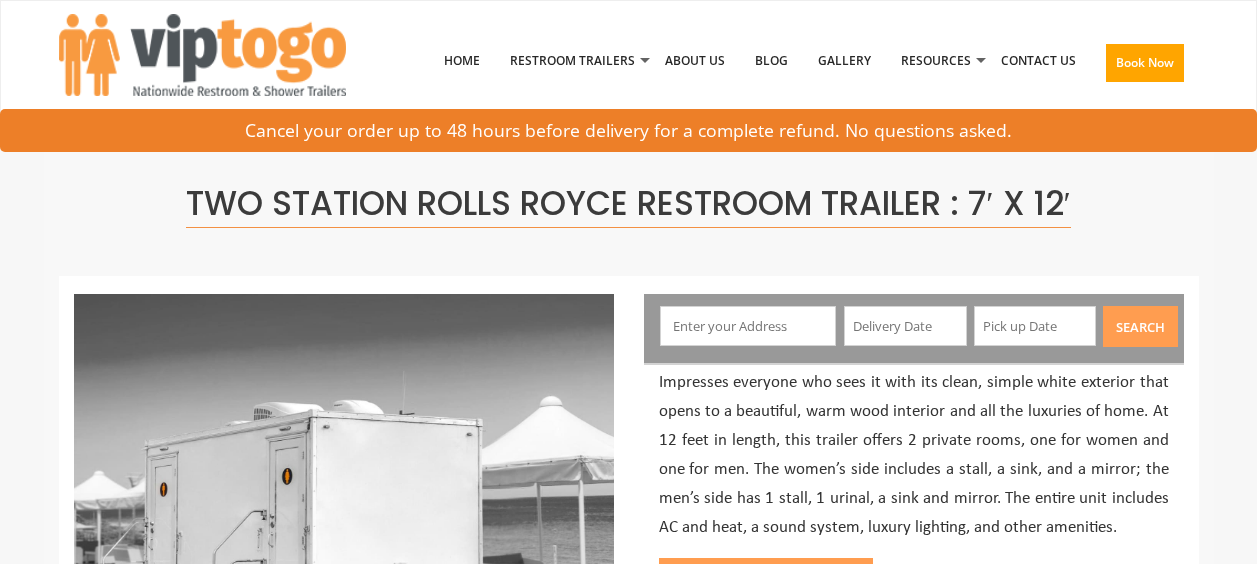 scroll, scrollTop: 0, scrollLeft: 0, axis: both 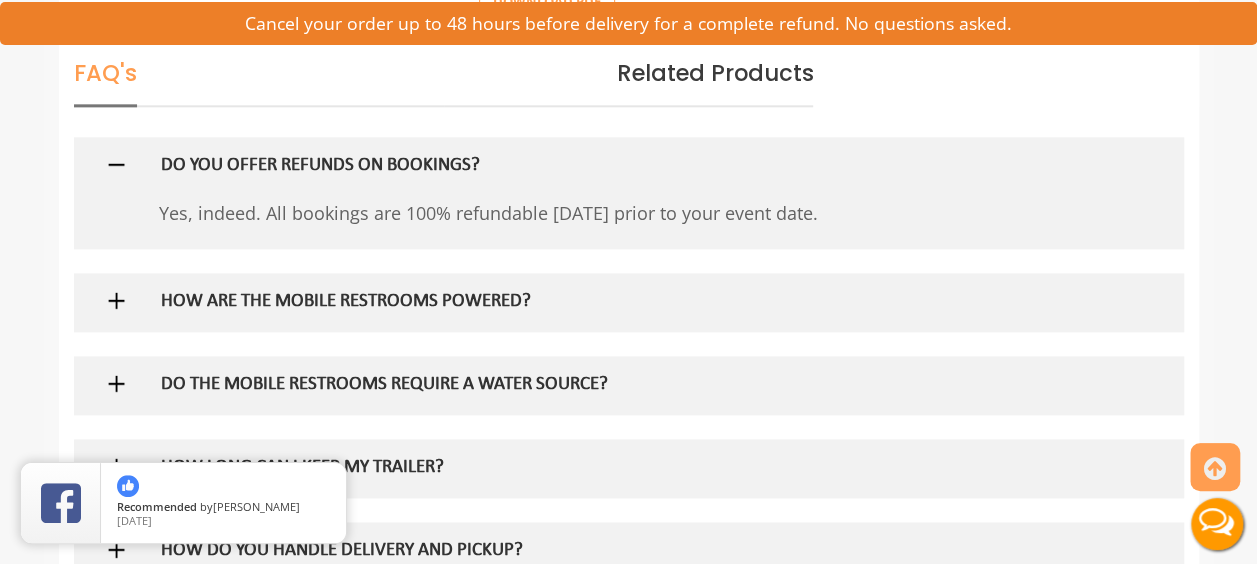 click on "HOW ARE THE MOBILE RESTROOMS POWERED?" at bounding box center (596, 302) 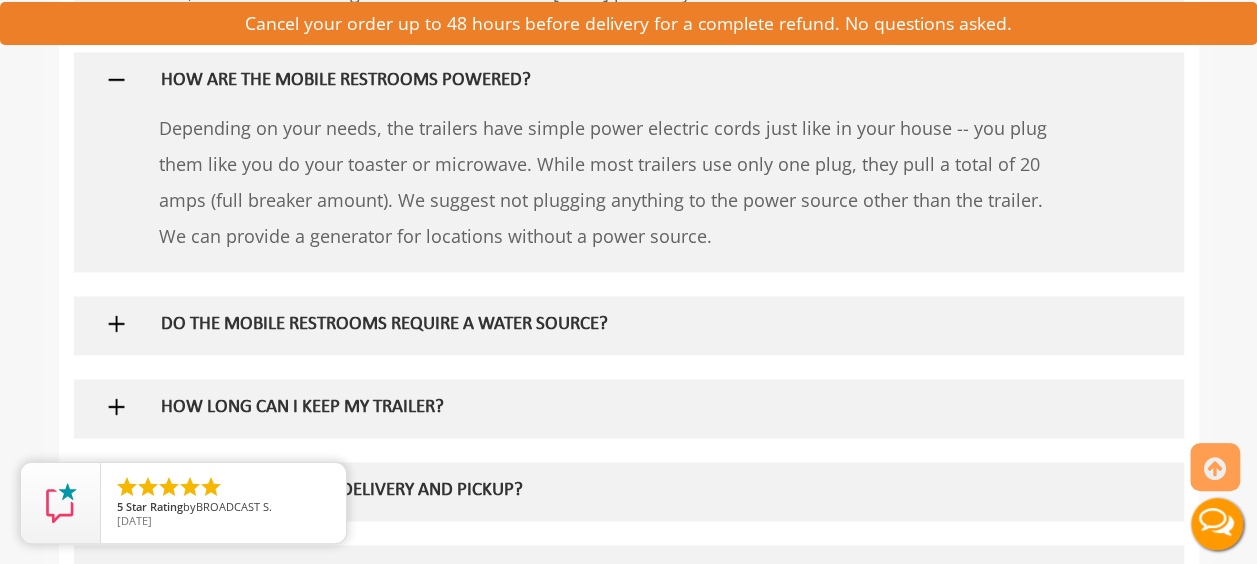 scroll, scrollTop: 1383, scrollLeft: 0, axis: vertical 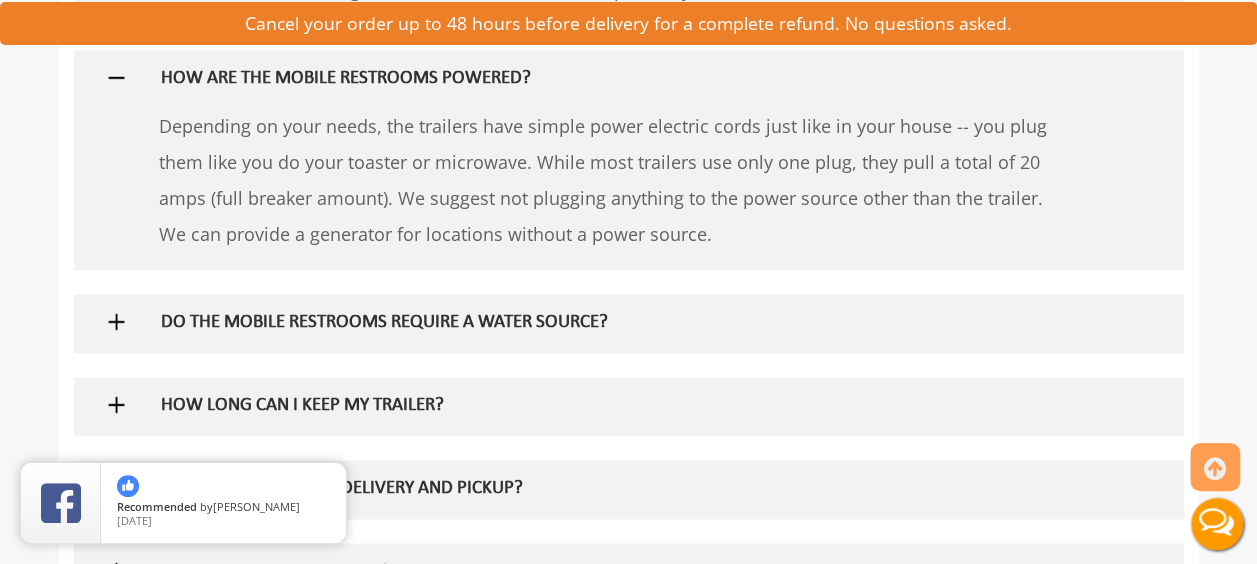 click on "DO THE MOBILE RESTROOMS REQUIRE A WATER SOURCE?" at bounding box center [596, 323] 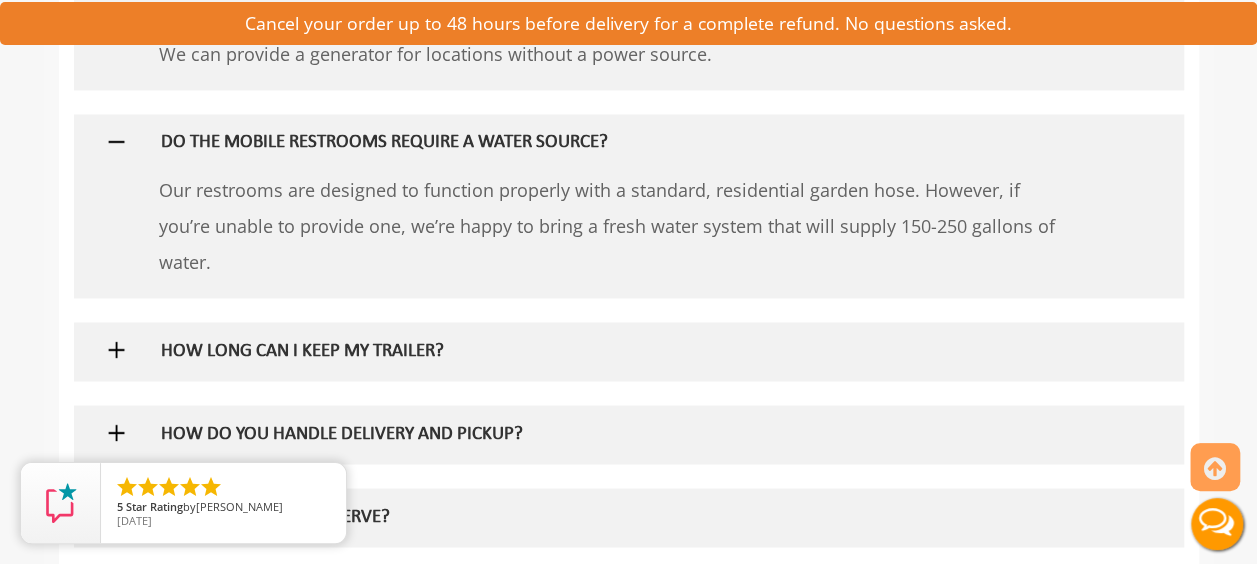 scroll, scrollTop: 1579, scrollLeft: 0, axis: vertical 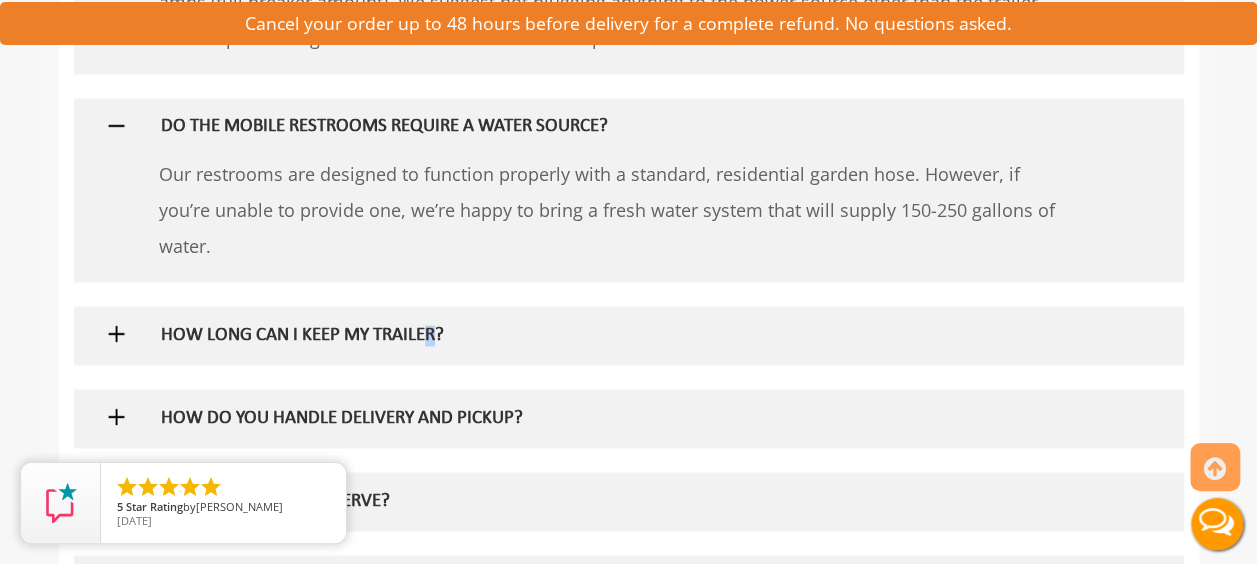 drag, startPoint x: 439, startPoint y: 312, endPoint x: 424, endPoint y: 329, distance: 22.671568 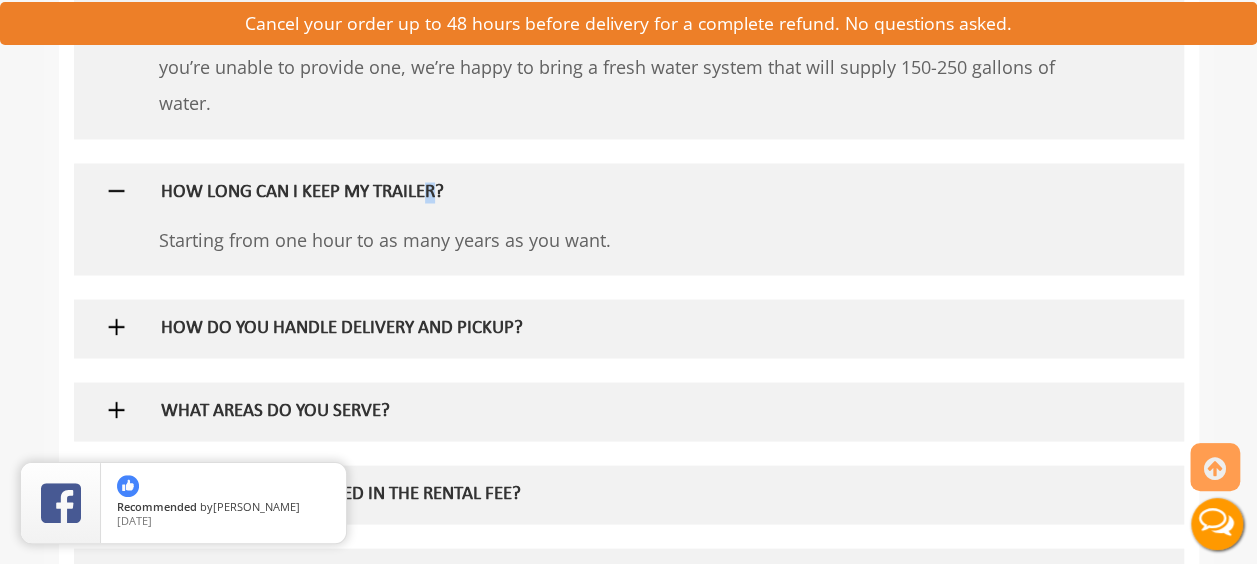 scroll, scrollTop: 1725, scrollLeft: 0, axis: vertical 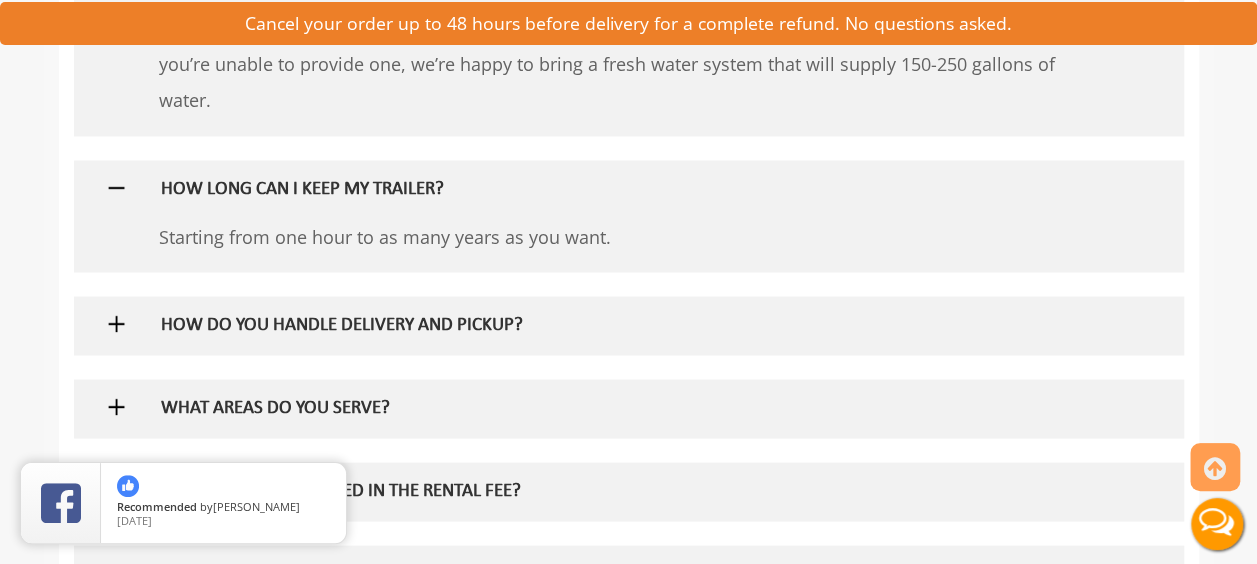 click on "HOW DO YOU HANDLE DELIVERY AND PICKUP?" at bounding box center [596, 325] 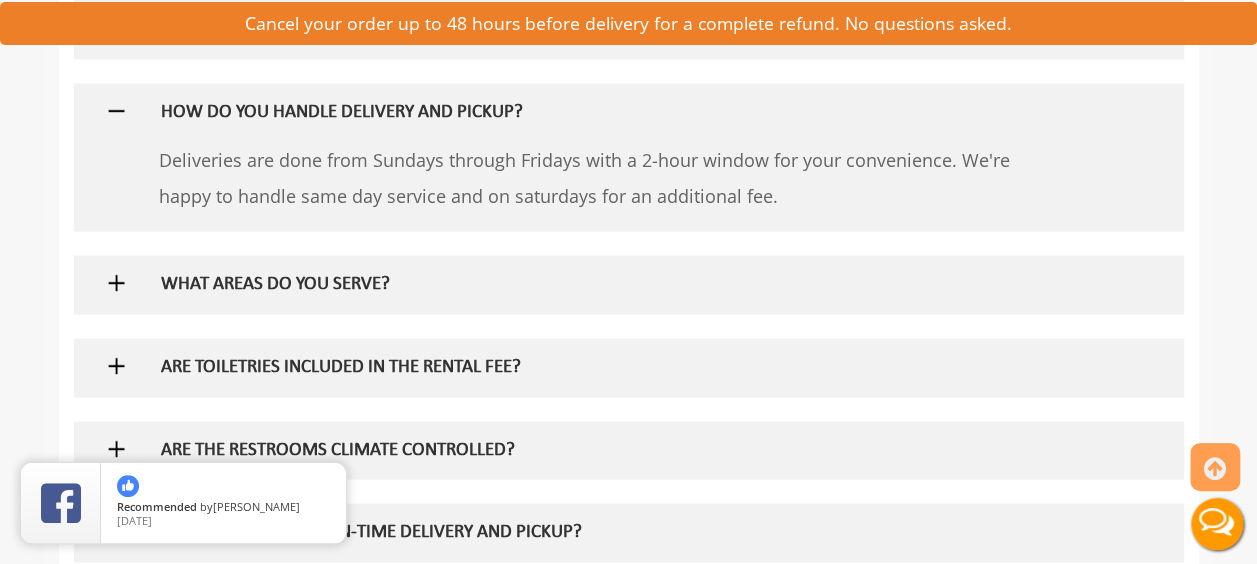scroll, scrollTop: 1941, scrollLeft: 0, axis: vertical 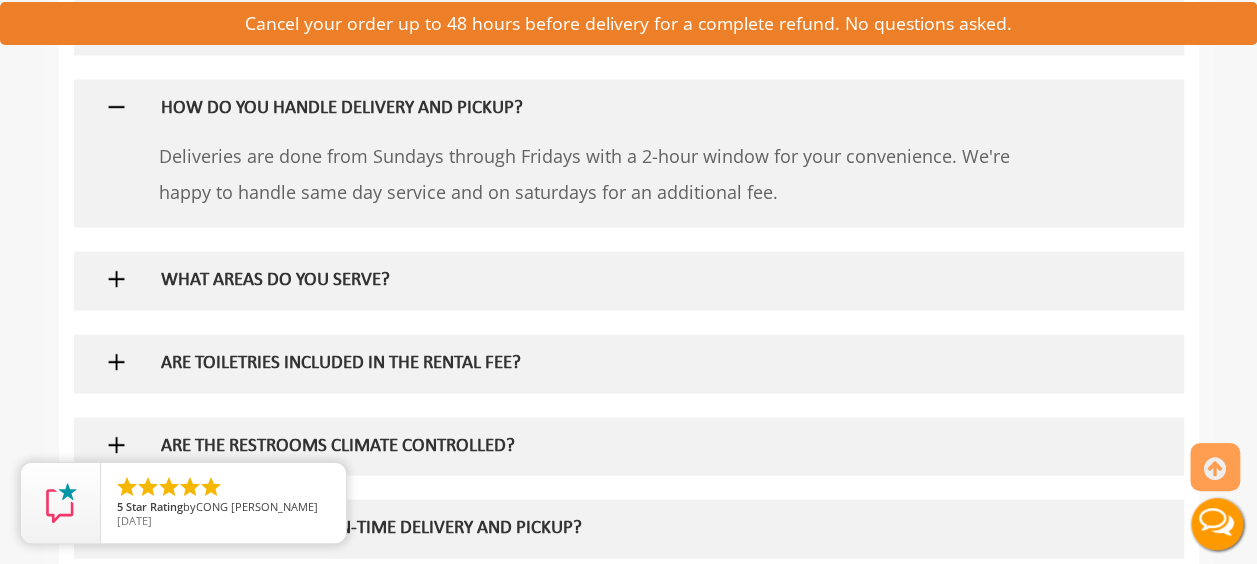 click on "WHAT AREAS DO YOU SERVE?" at bounding box center [596, 281] 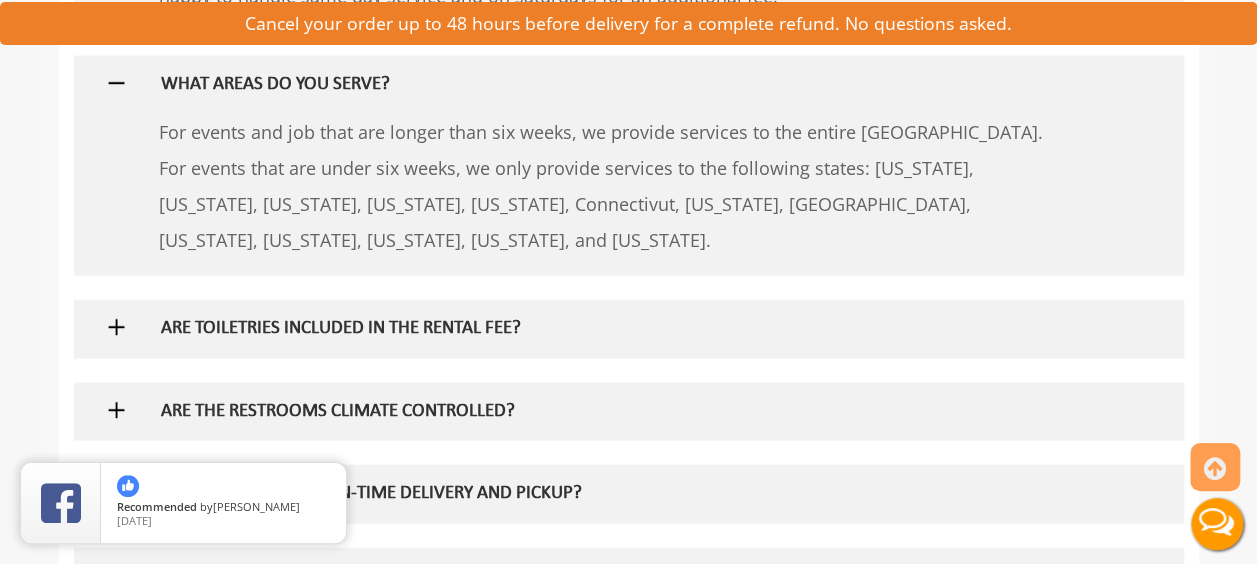 scroll, scrollTop: 2138, scrollLeft: 0, axis: vertical 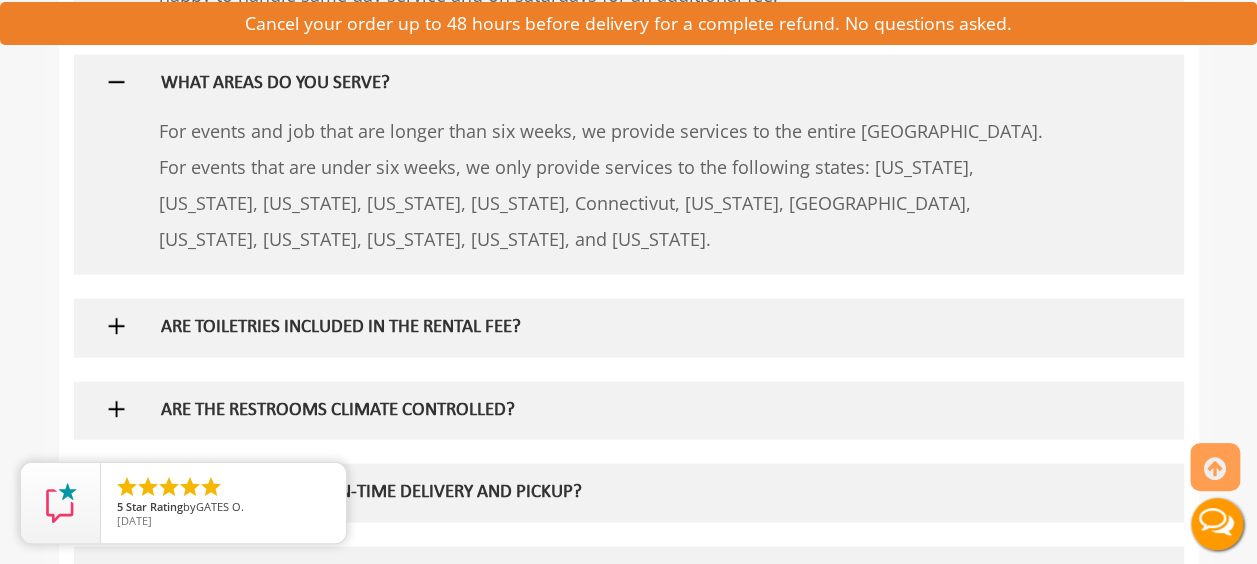click on "ARE TOILETRIES INCLUDED IN THE RENTAL FEE?" at bounding box center (596, 328) 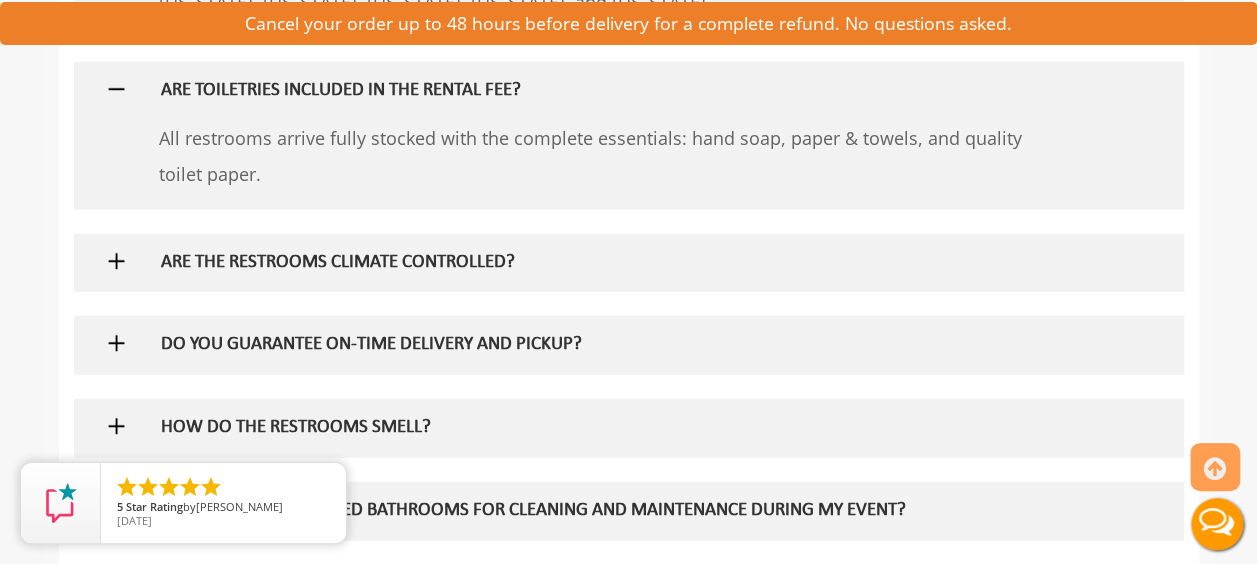 scroll, scrollTop: 2378, scrollLeft: 0, axis: vertical 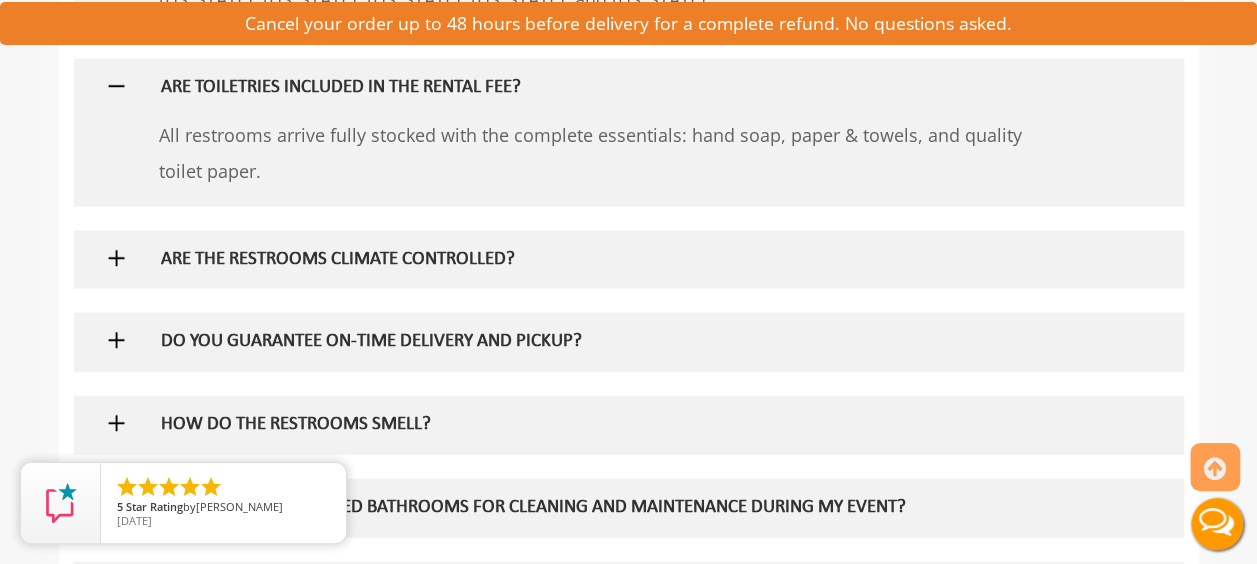 click on "ARE THE RESTROOMS CLIMATE CONTROLLED?" at bounding box center [596, 260] 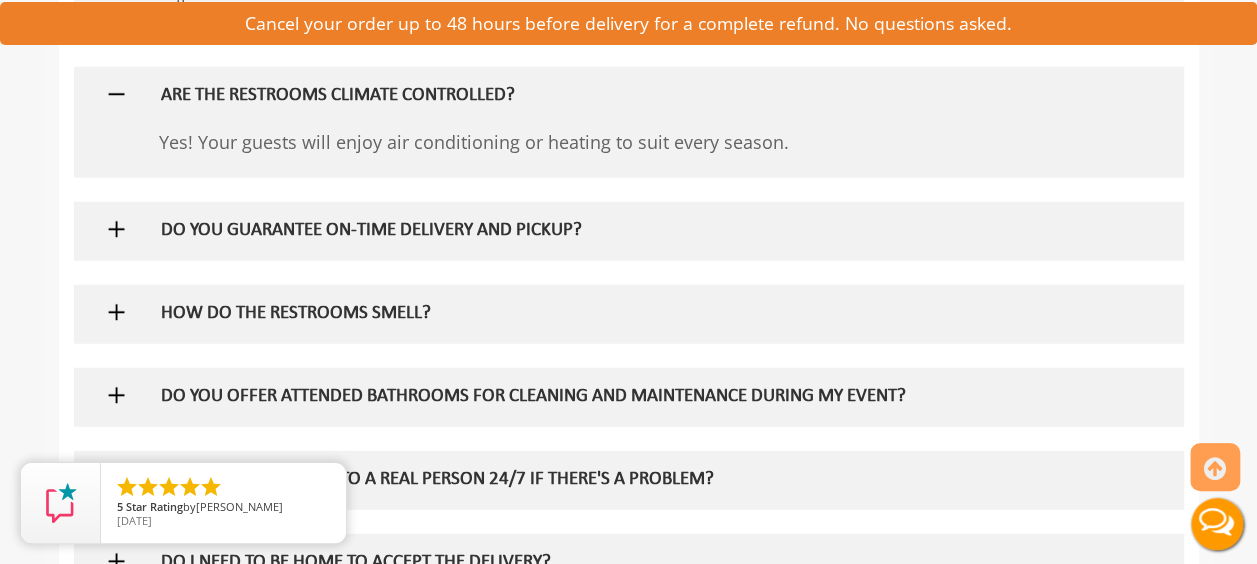 scroll, scrollTop: 2546, scrollLeft: 0, axis: vertical 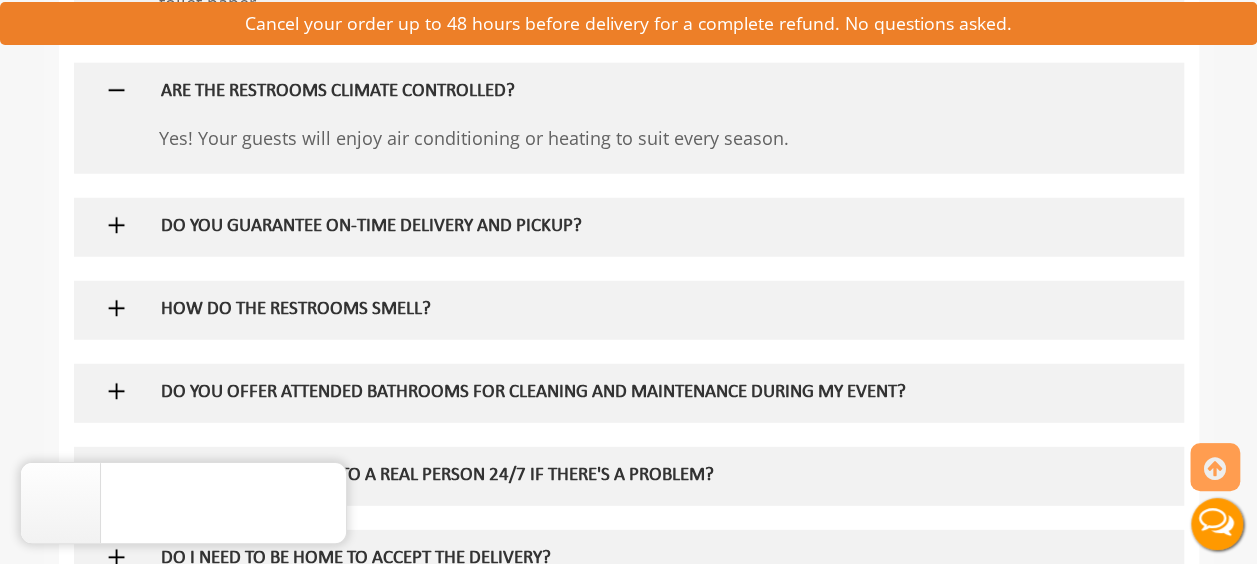 click on "DO YOU GUARANTEE ON-TIME DELIVERY AND PICKUP?" at bounding box center [596, 227] 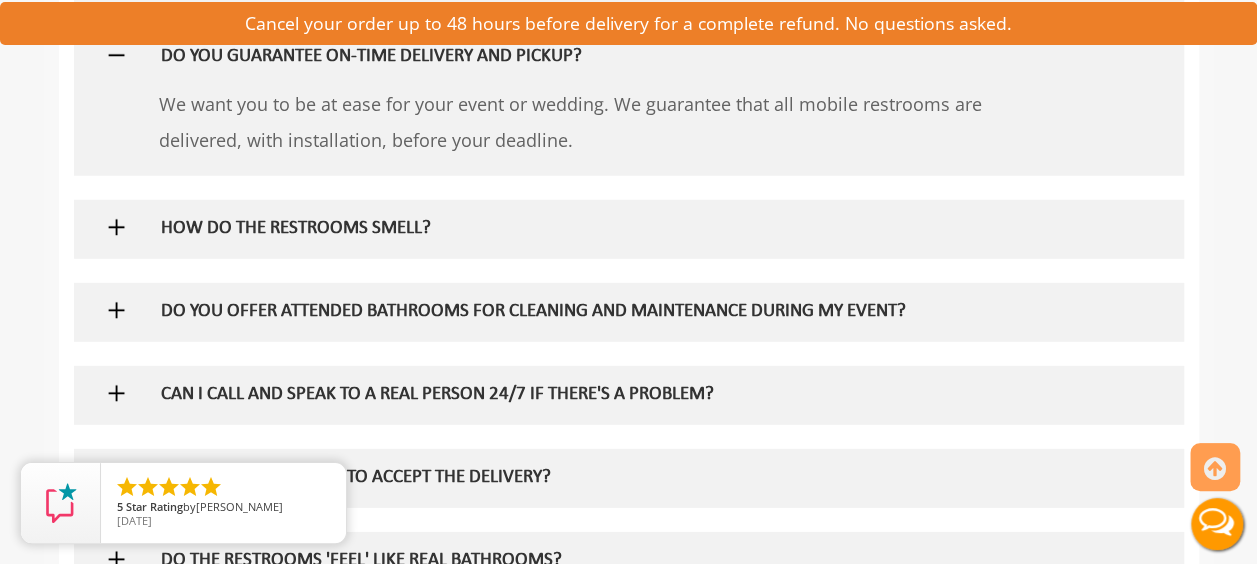 scroll, scrollTop: 2718, scrollLeft: 0, axis: vertical 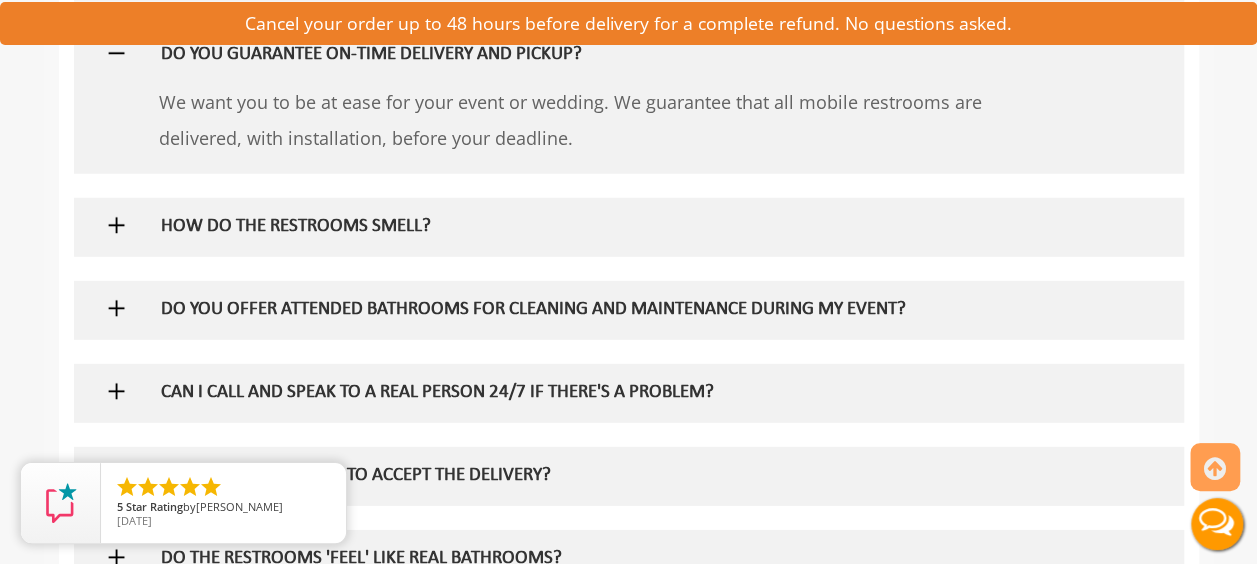 click on "HOW DO THE RESTROOMS SMELL?" at bounding box center [596, 227] 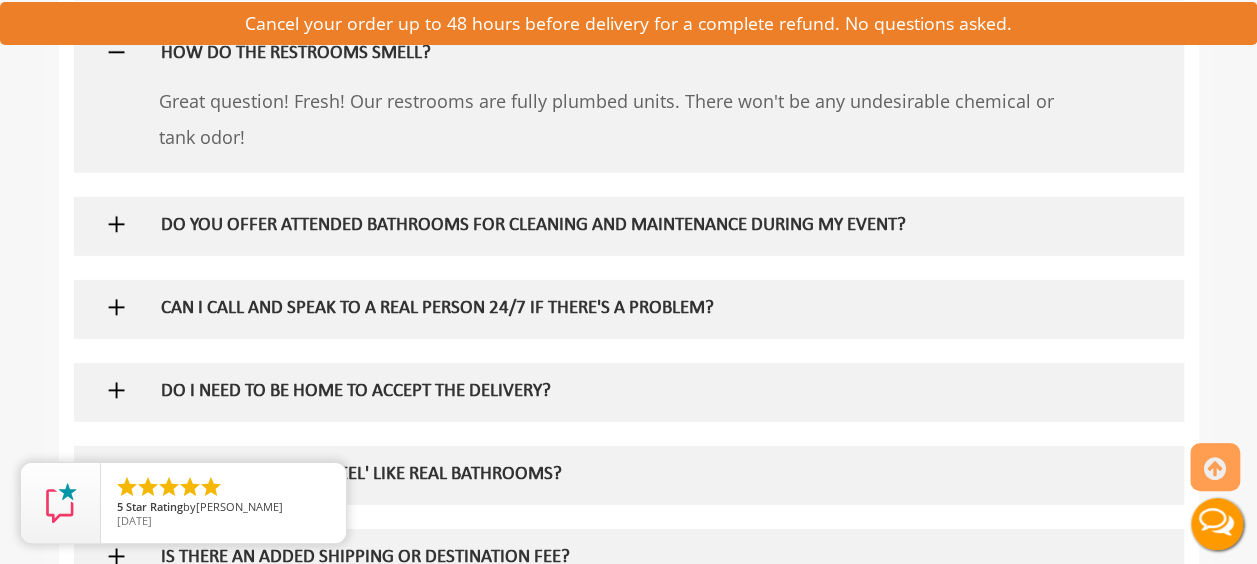 scroll, scrollTop: 2892, scrollLeft: 0, axis: vertical 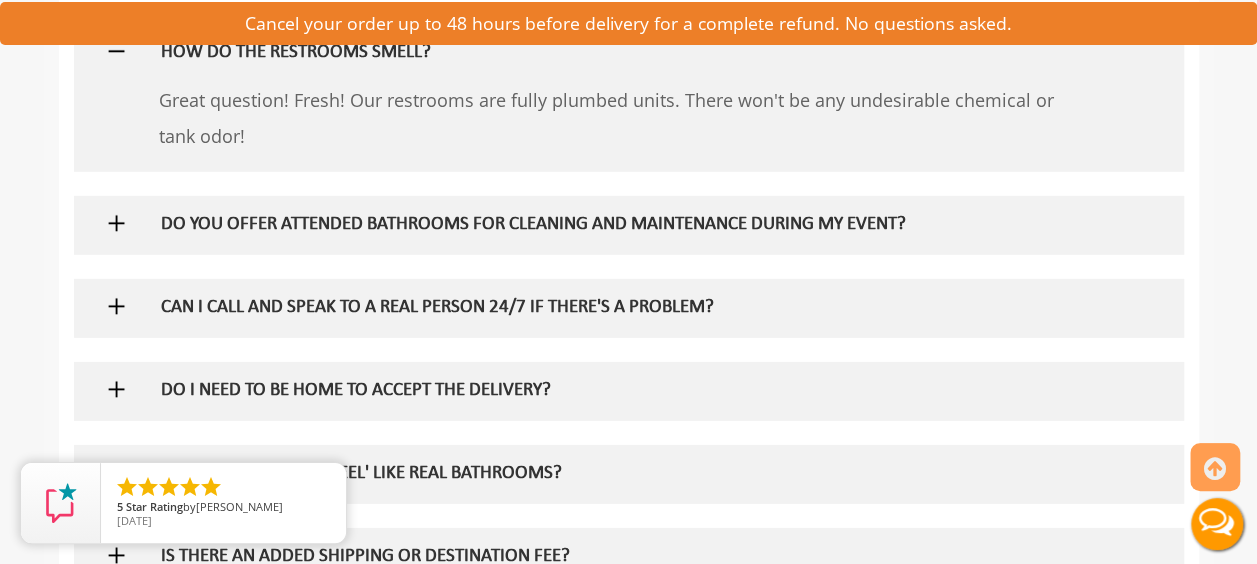 click on "DO YOU OFFER ATTENDED BATHROOMS FOR CLEANING AND MAINTENANCE DURING MY EVENT?" at bounding box center (596, 225) 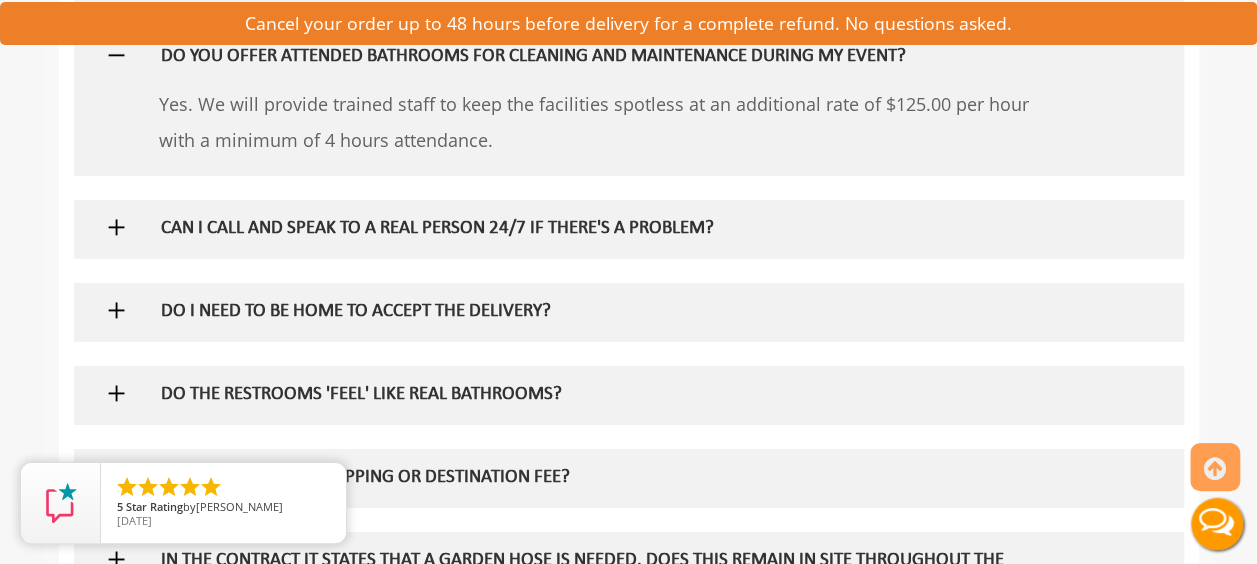 scroll, scrollTop: 3066, scrollLeft: 0, axis: vertical 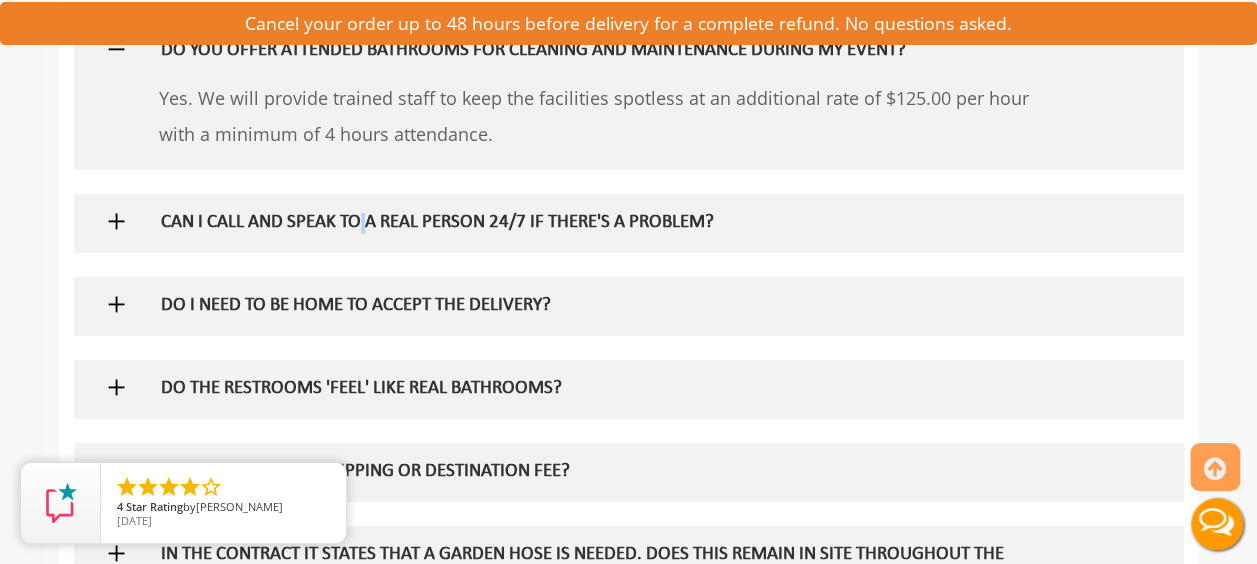 drag, startPoint x: 410, startPoint y: 220, endPoint x: 364, endPoint y: 220, distance: 46 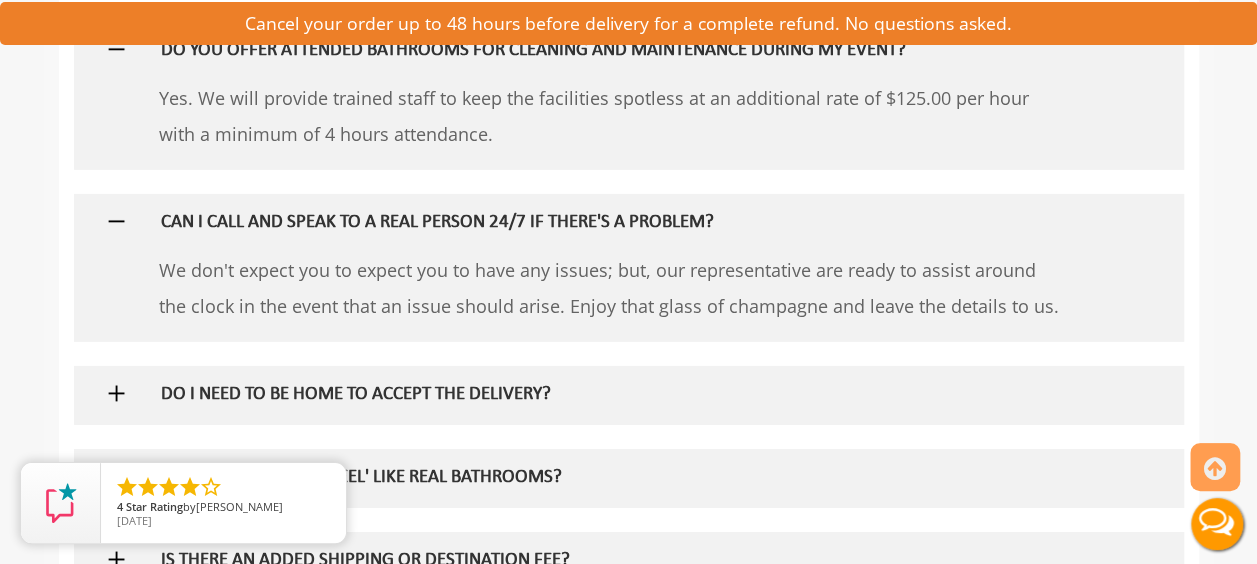 click on "We don't expect you to expect you to have any issues; but, our representative are ready to assist around the clock in the event that an issue should arise. Enjoy that glass of champagne and leave the details to us." at bounding box center (611, 288) 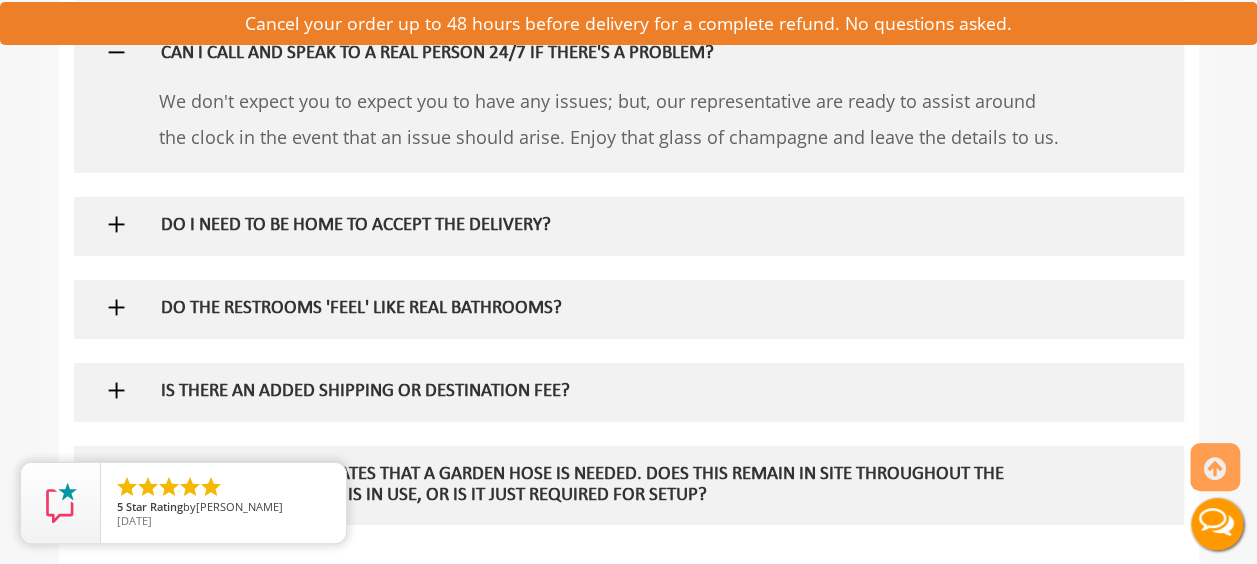 scroll, scrollTop: 3234, scrollLeft: 0, axis: vertical 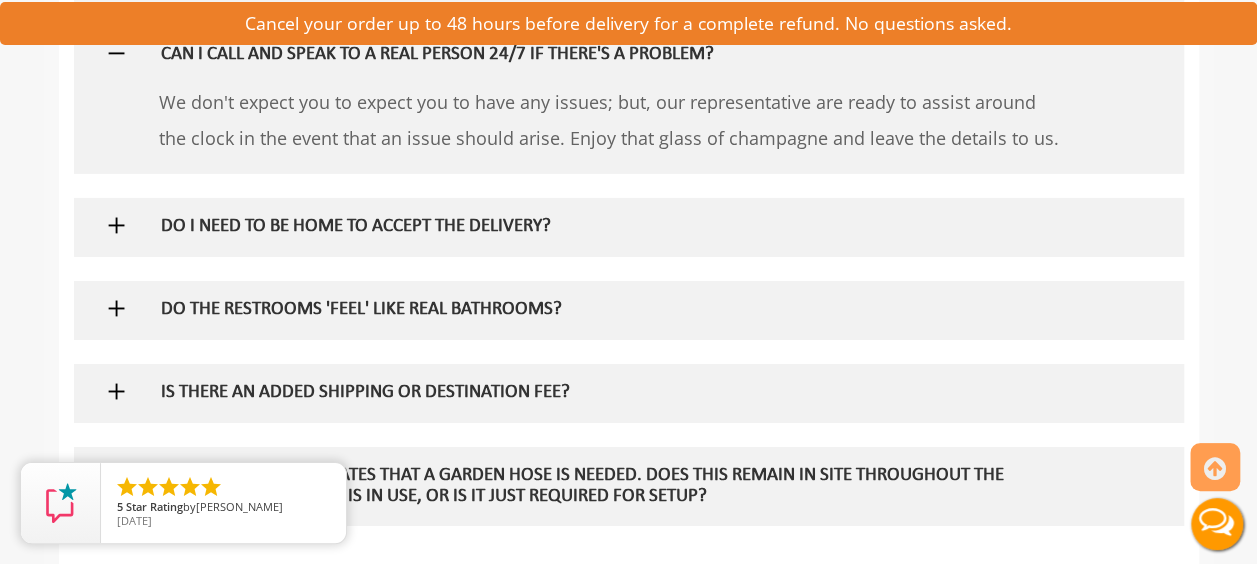 click on "DO I NEED TO BE HOME TO ACCEPT THE DELIVERY?" at bounding box center (596, 227) 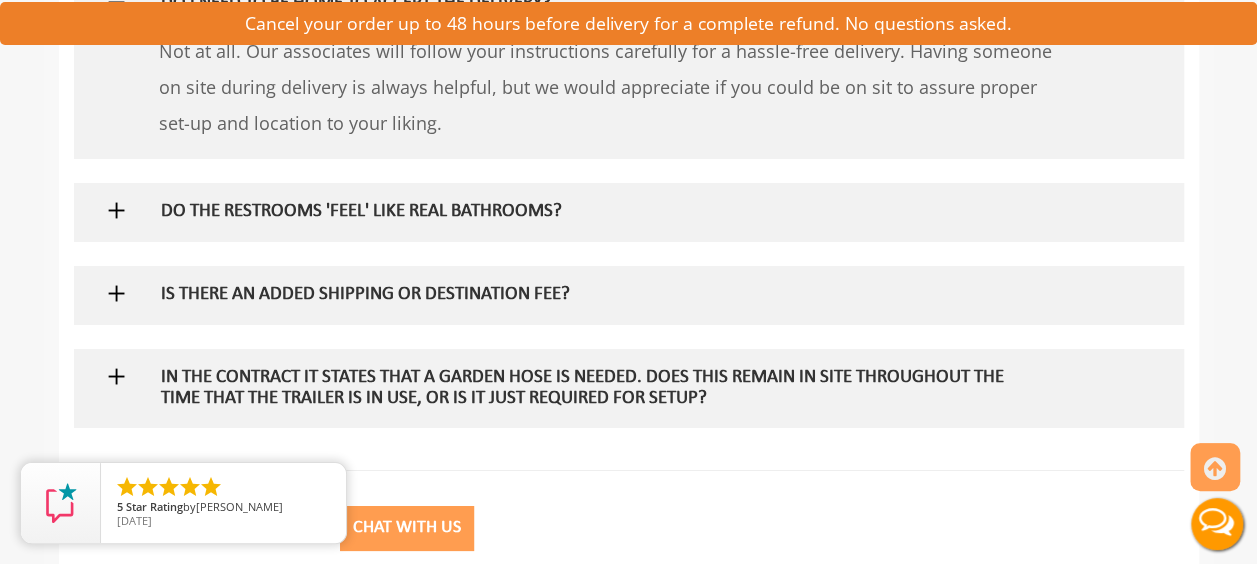 scroll, scrollTop: 3458, scrollLeft: 0, axis: vertical 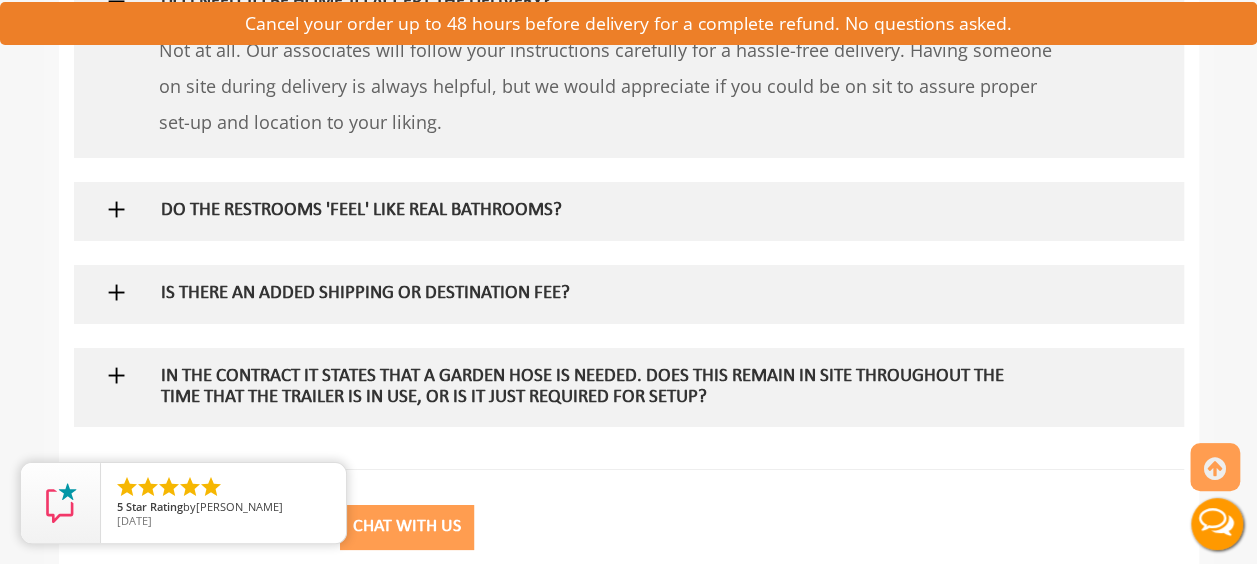 click on "DO THE RESTROOMS 'FEEL' LIKE REAL BATHROOMS?" at bounding box center [596, 211] 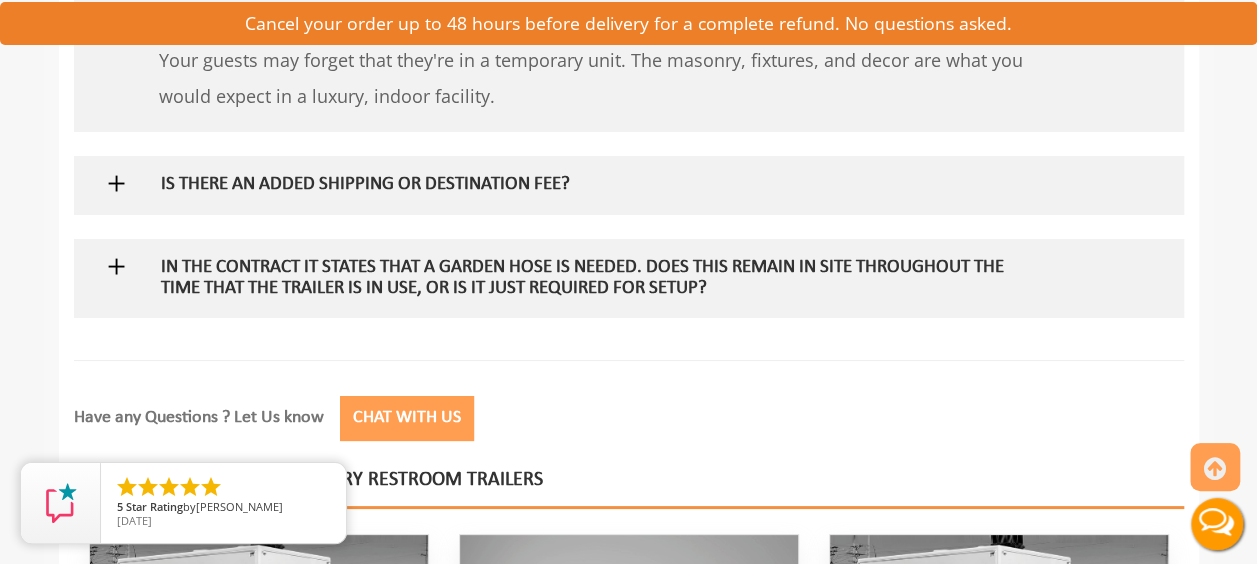 scroll, scrollTop: 3645, scrollLeft: 0, axis: vertical 